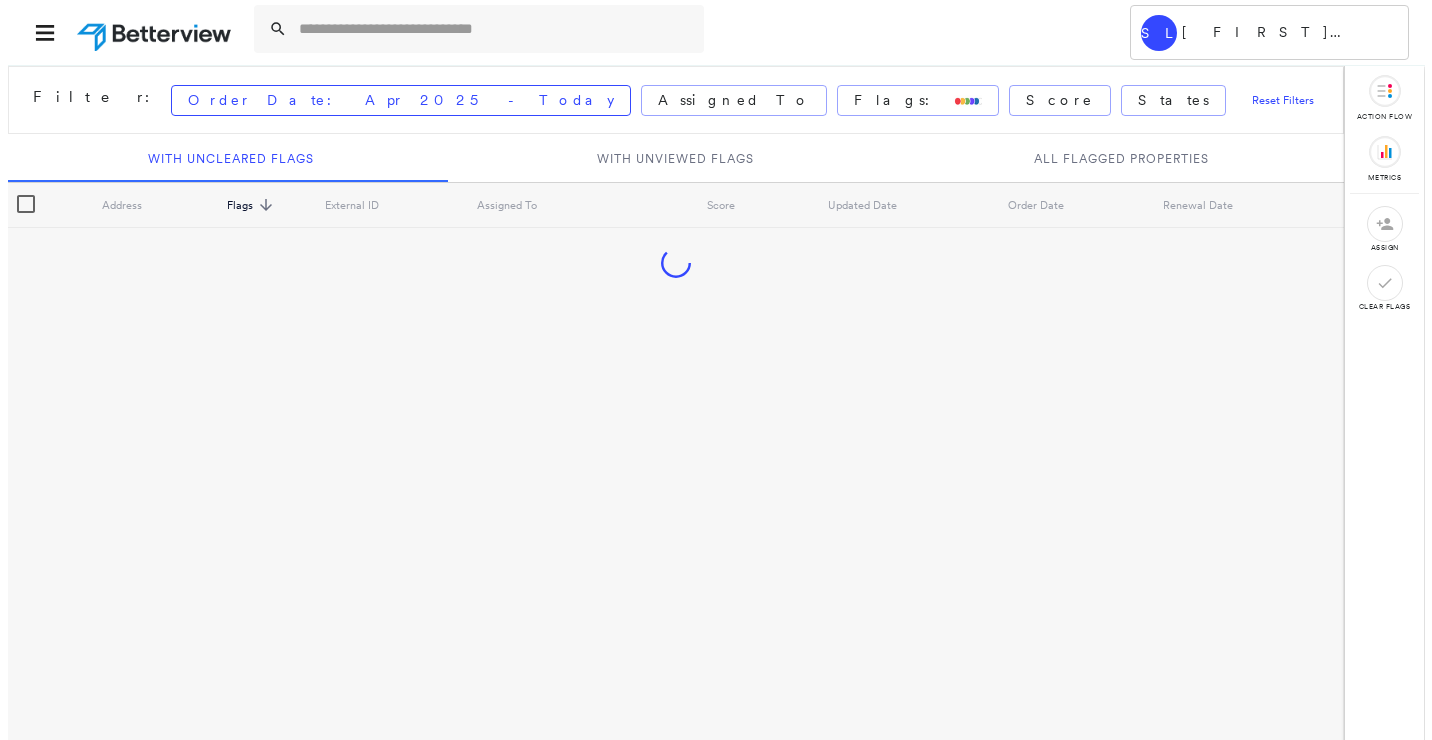 scroll, scrollTop: 0, scrollLeft: 0, axis: both 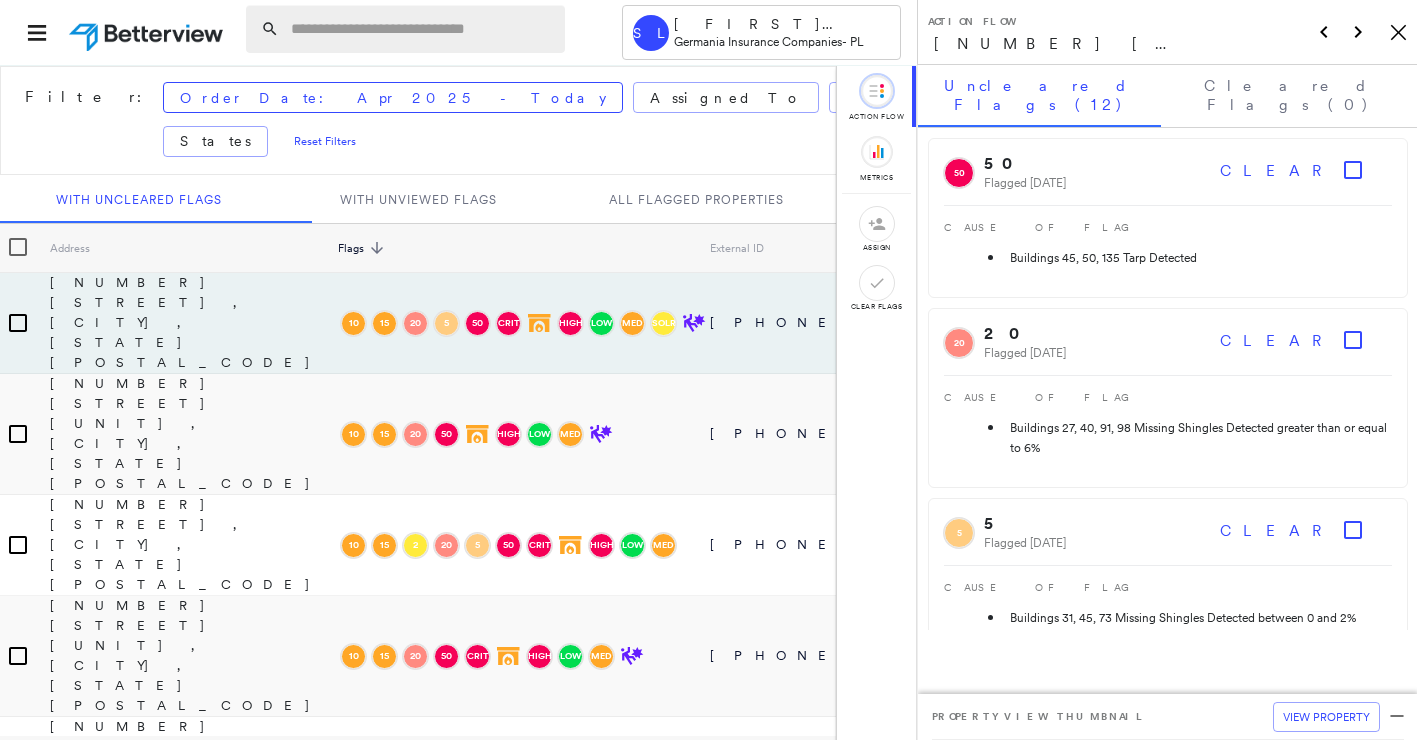 click at bounding box center (422, 29) 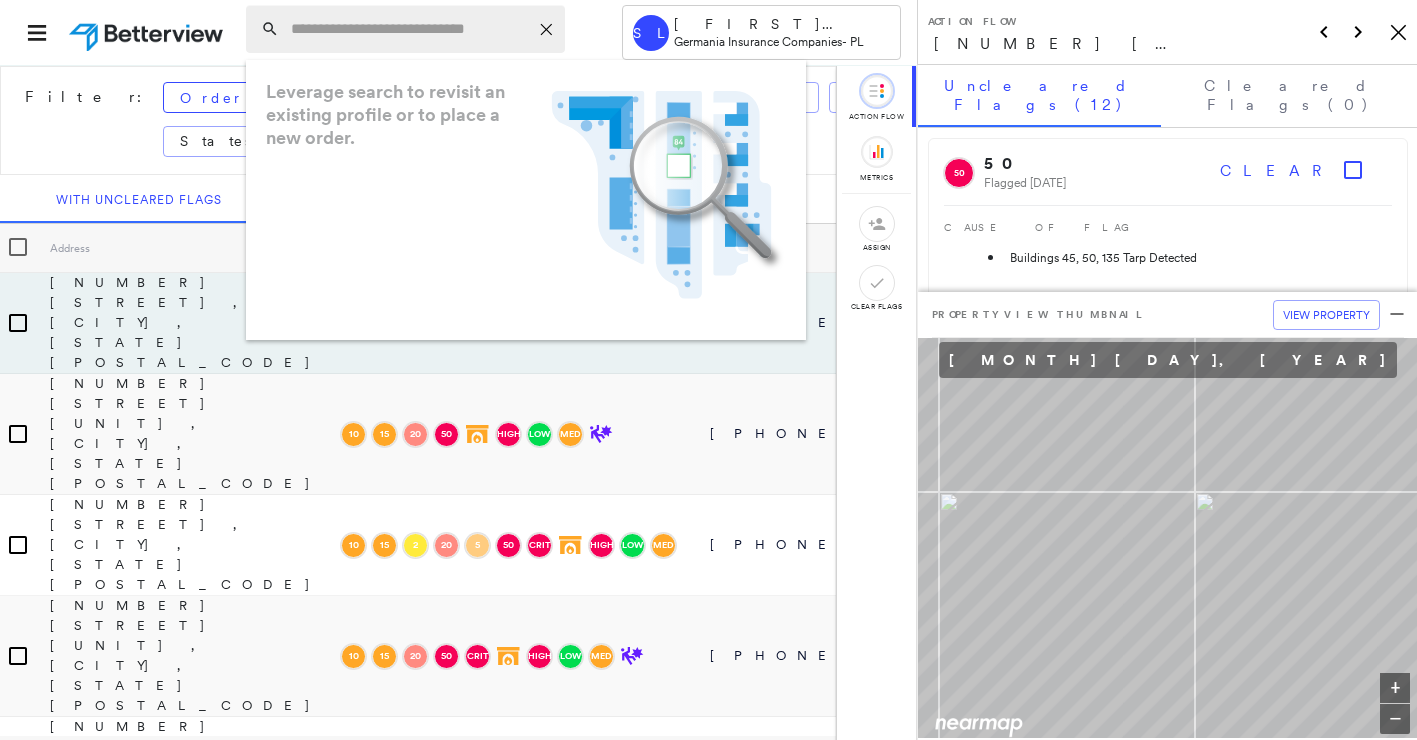click at bounding box center [409, 29] 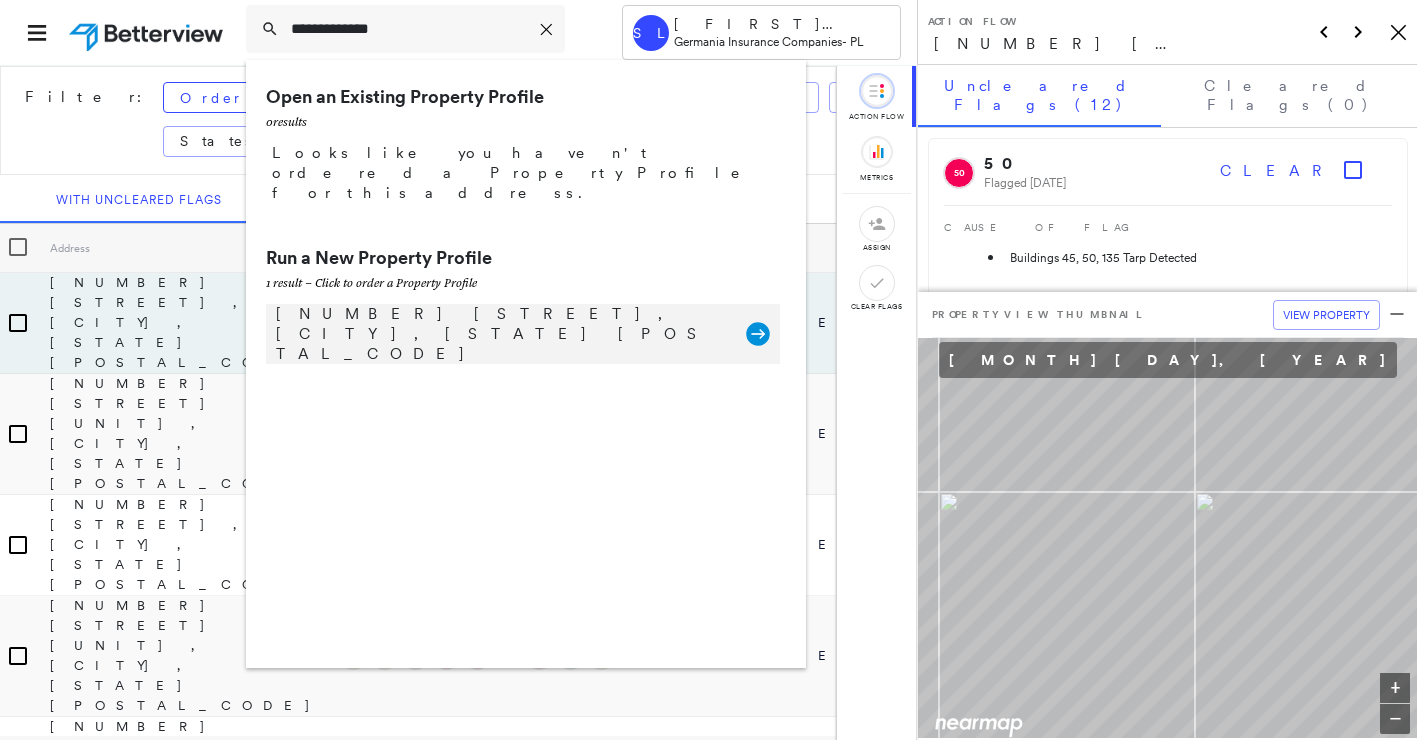 type on "**********" 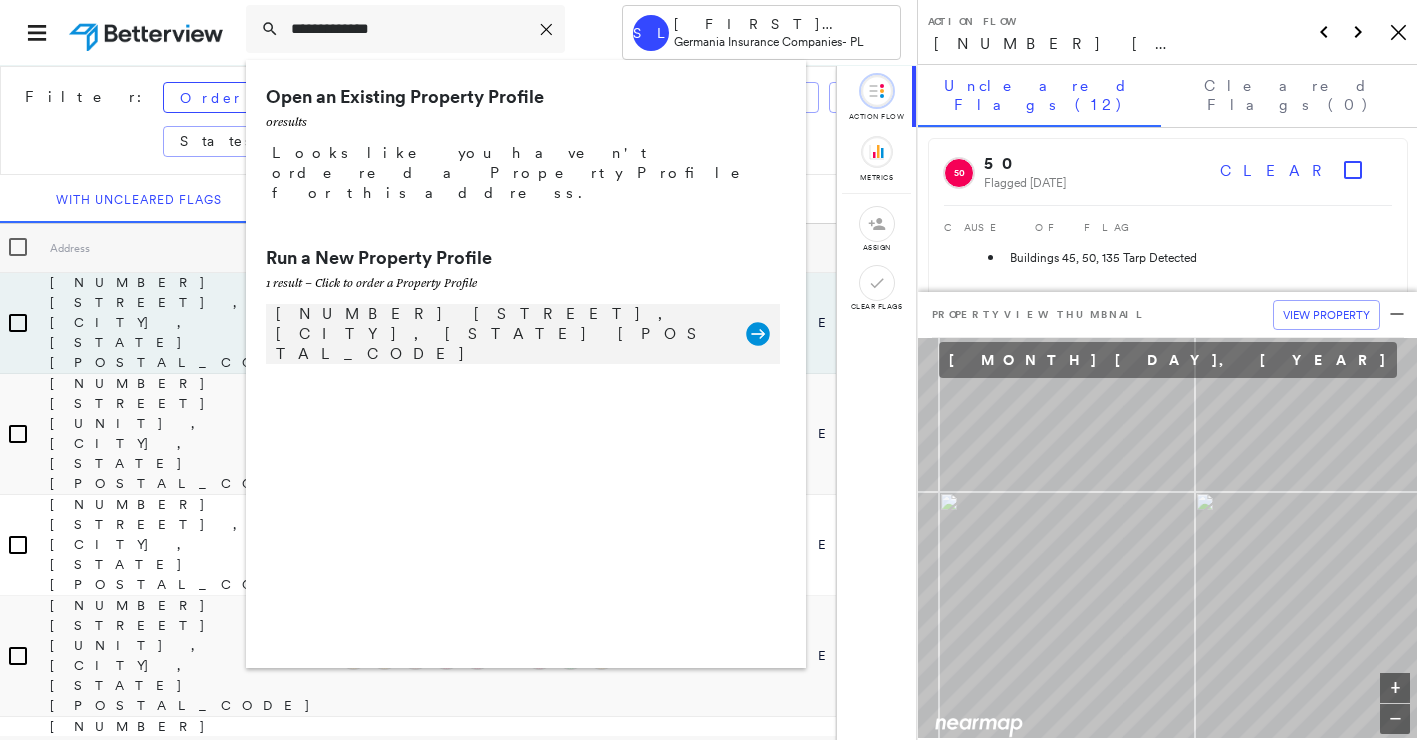click 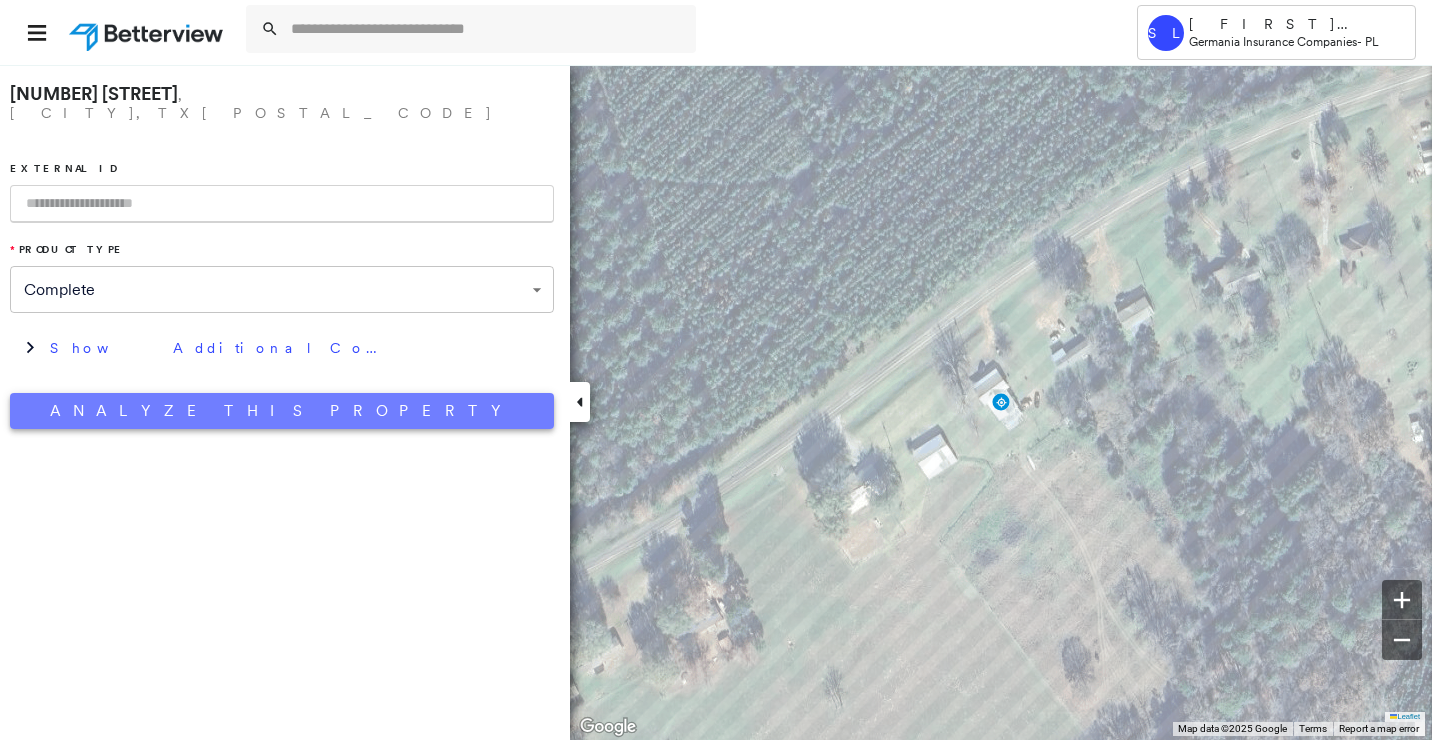 click on "Analyze This Property" at bounding box center (282, 411) 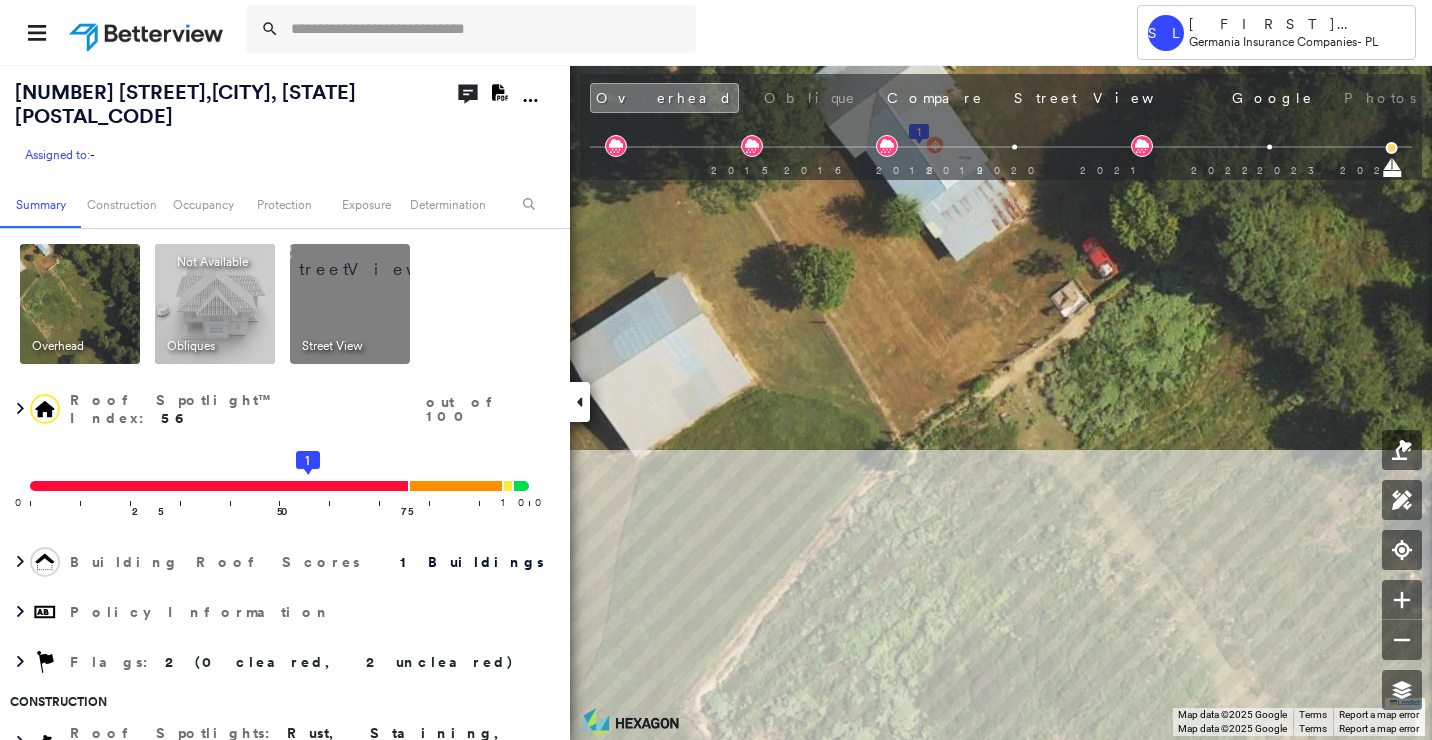 click on "Tower SL [FIRST] [LAST] Germania Insurance Companies - PL [NUMBER] [STREET] , [CITY], [STATE] [POSTAL_CODE] Assigned to: - Assigned to: - Assigned to: - Open Comments Download PDF Report Summary Construction Roof Spotlights : Rust, Staining, Overhang, Vent, General Wear Property Features Roof Size & Shape : 1 building - Gable | Metal Panel BuildZoom - Building Permit Data and Analysis Occupancy Place Detail National Registry of Historic Places Protection US Fire Administration: Nearest Fire Stations Exposure Fire Path FEMA Risk Index Wind Claim Predictor: Most Risky 1 out of 5 Hail Claim Predictor: More Risky 2 out of 5 Hurricane Regional Hazard: 3 out of 5 Additional Perils Tree Fall Risk: Present Determination Flags : 2 (0 cleared, 2 uncleared) 15" at bounding box center [716, 370] 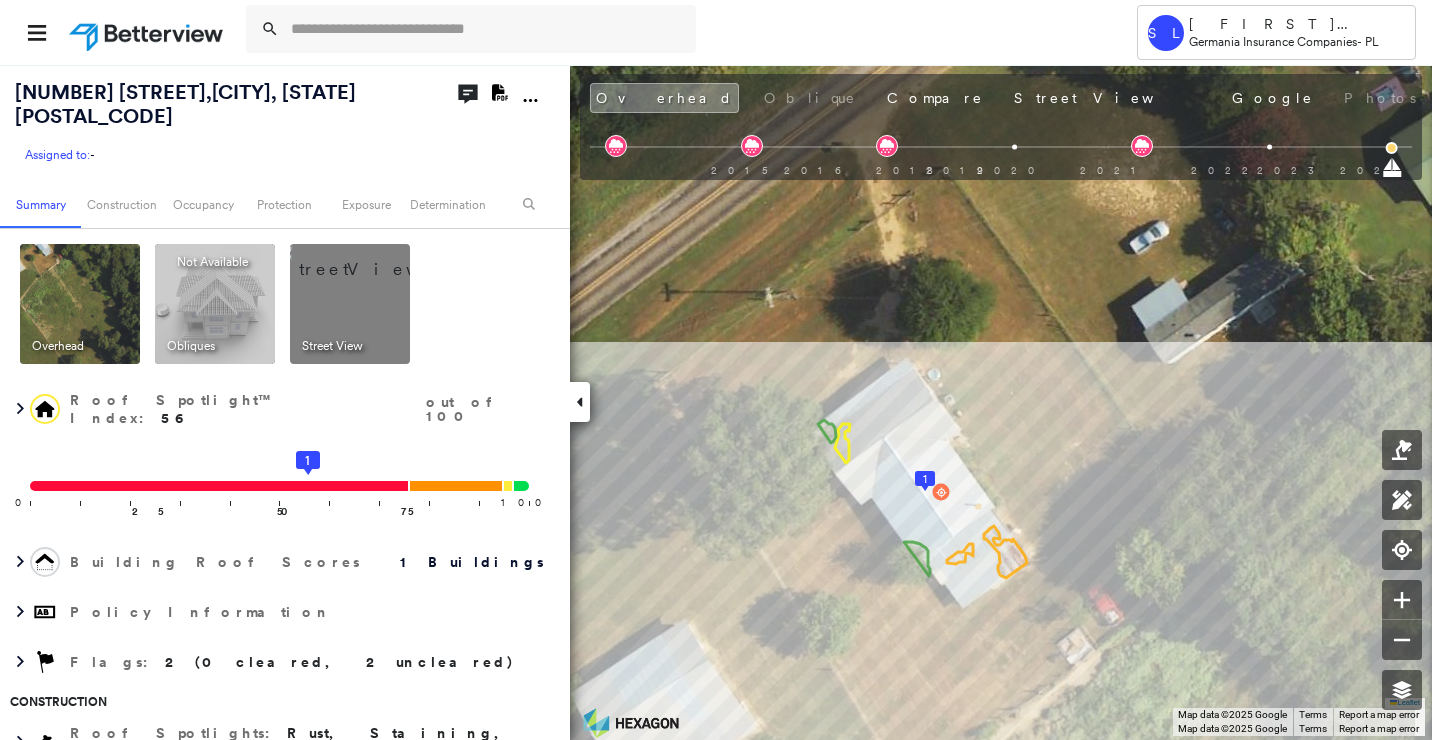 click on "Tower SL [FIRST] [LAST] Germania Insurance Companies - PL [NUMBER] [STREET] , [CITY], [STATE] [POSTAL_CODE] Assigned to: - Assigned to: - Assigned to: - Open Comments Download PDF Report Summary Construction Roof Spotlights : Rust, Staining, Overhang, Vent, General Wear Property Features Roof Size & Shape : 1 building - Gable | Metal Panel BuildZoom - Building Permit Data and Analysis Occupancy Place Detail National Registry of Historic Places Protection US Fire Administration: Nearest Fire Stations Exposure Fire Path FEMA Risk Index Wind Claim Predictor: Most Risky 1 out of 5 Hail Claim Predictor: More Risky 2 out of 5 Hurricane Regional Hazard: 3 out of 5 Additional Perils Tree Fall Risk: Present Determination Flags : 2 (0 cleared, 2 uncleared) 15" at bounding box center [716, 370] 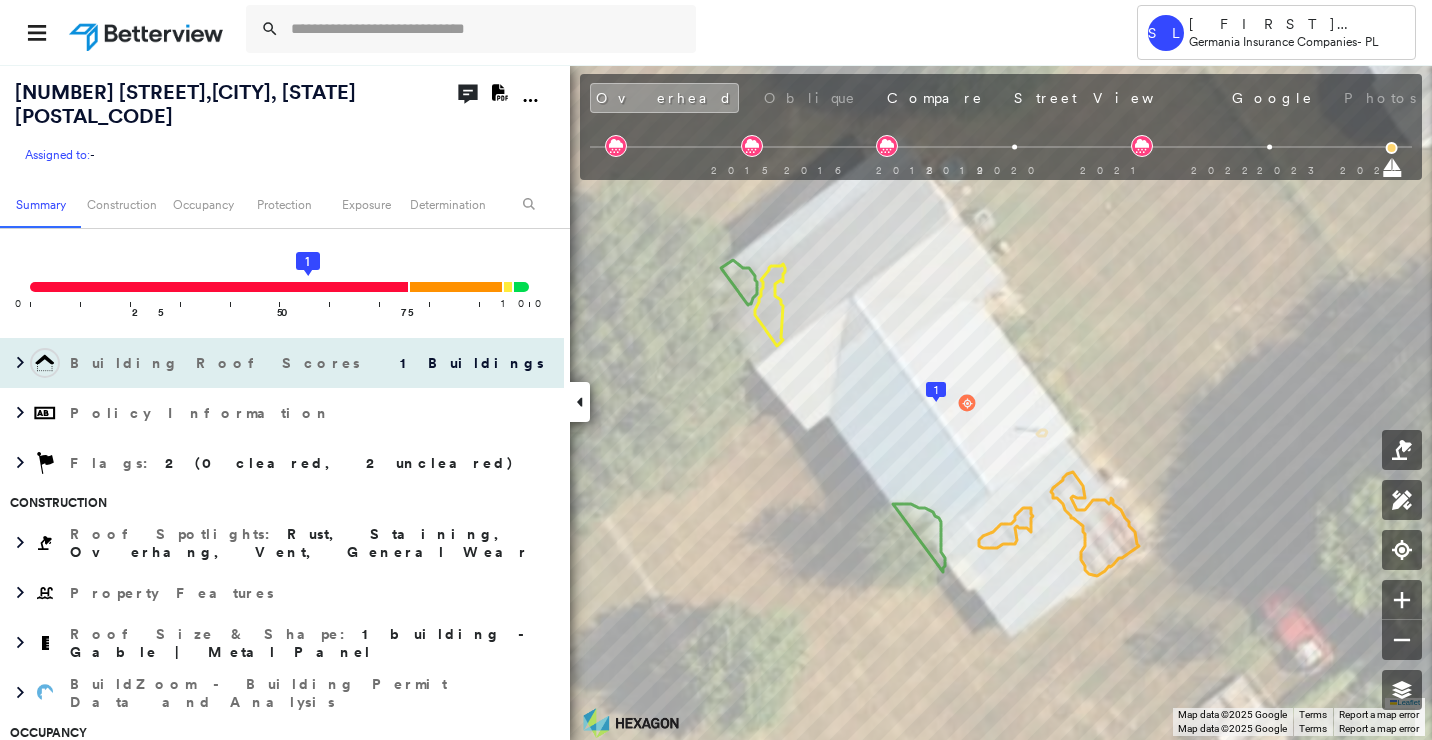 scroll, scrollTop: 200, scrollLeft: 0, axis: vertical 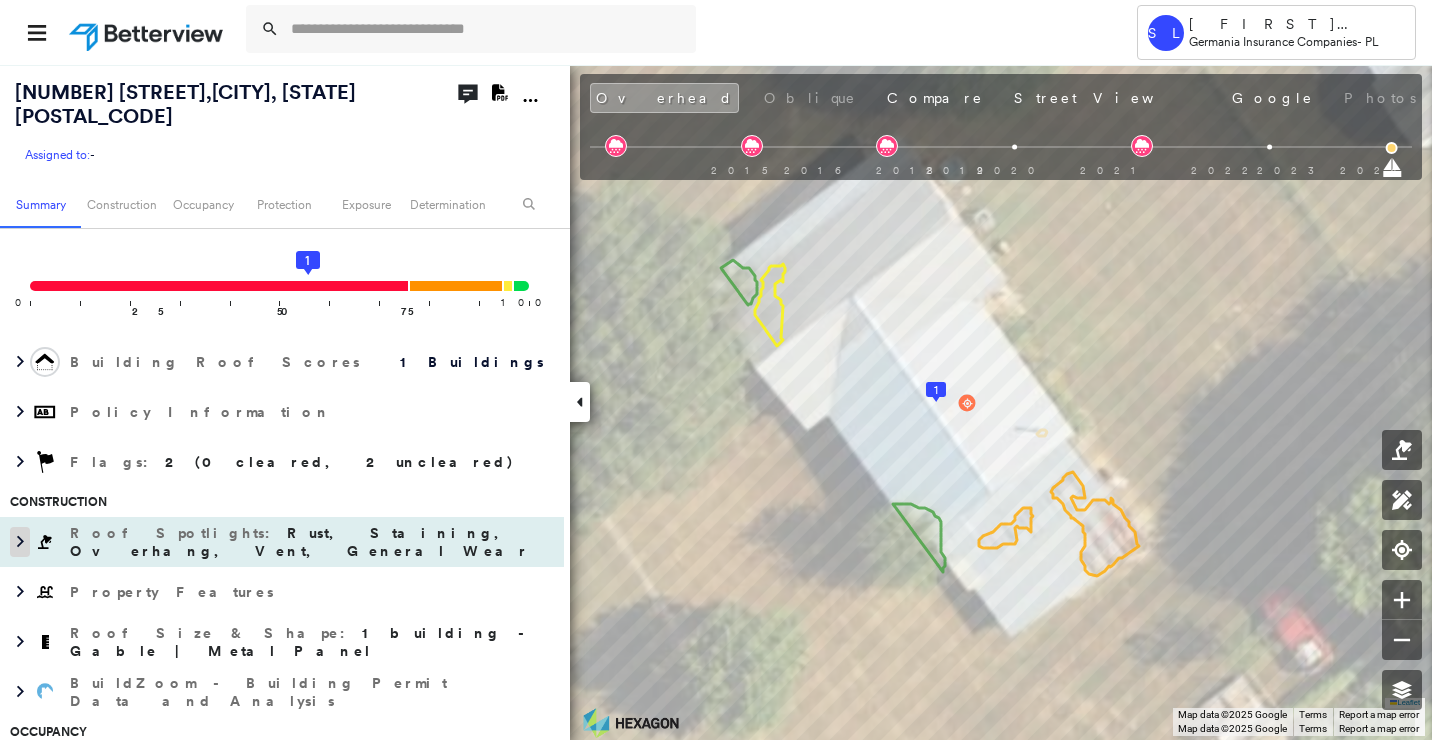 click at bounding box center (20, 542) 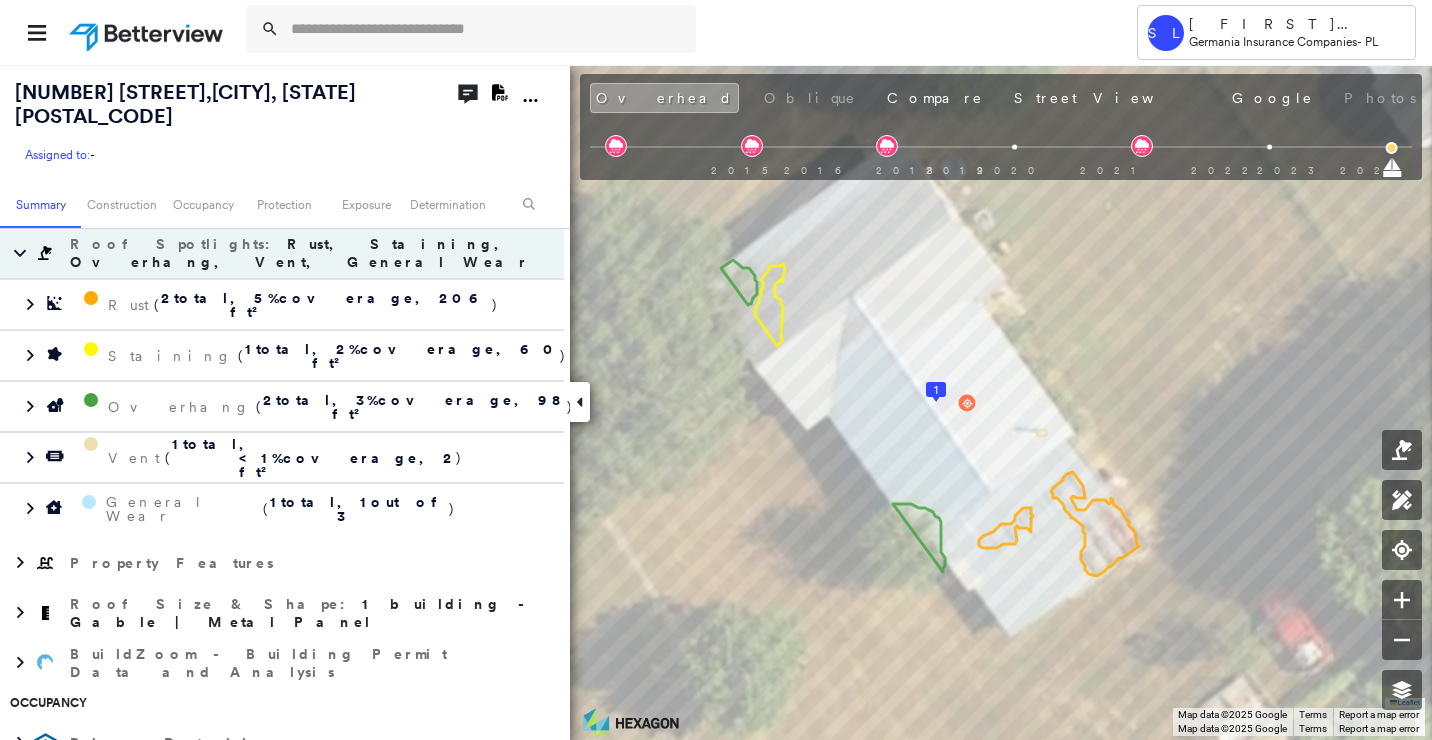 scroll, scrollTop: 500, scrollLeft: 0, axis: vertical 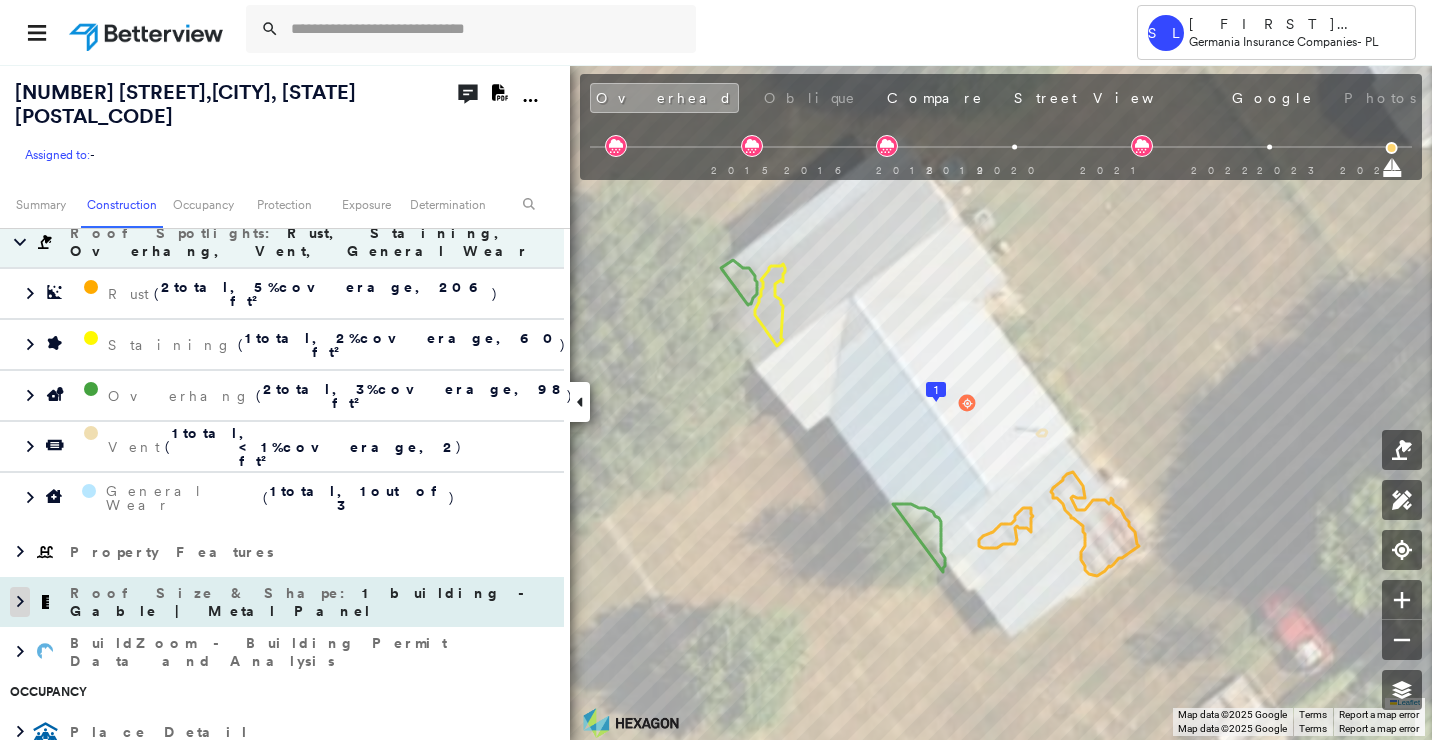 click 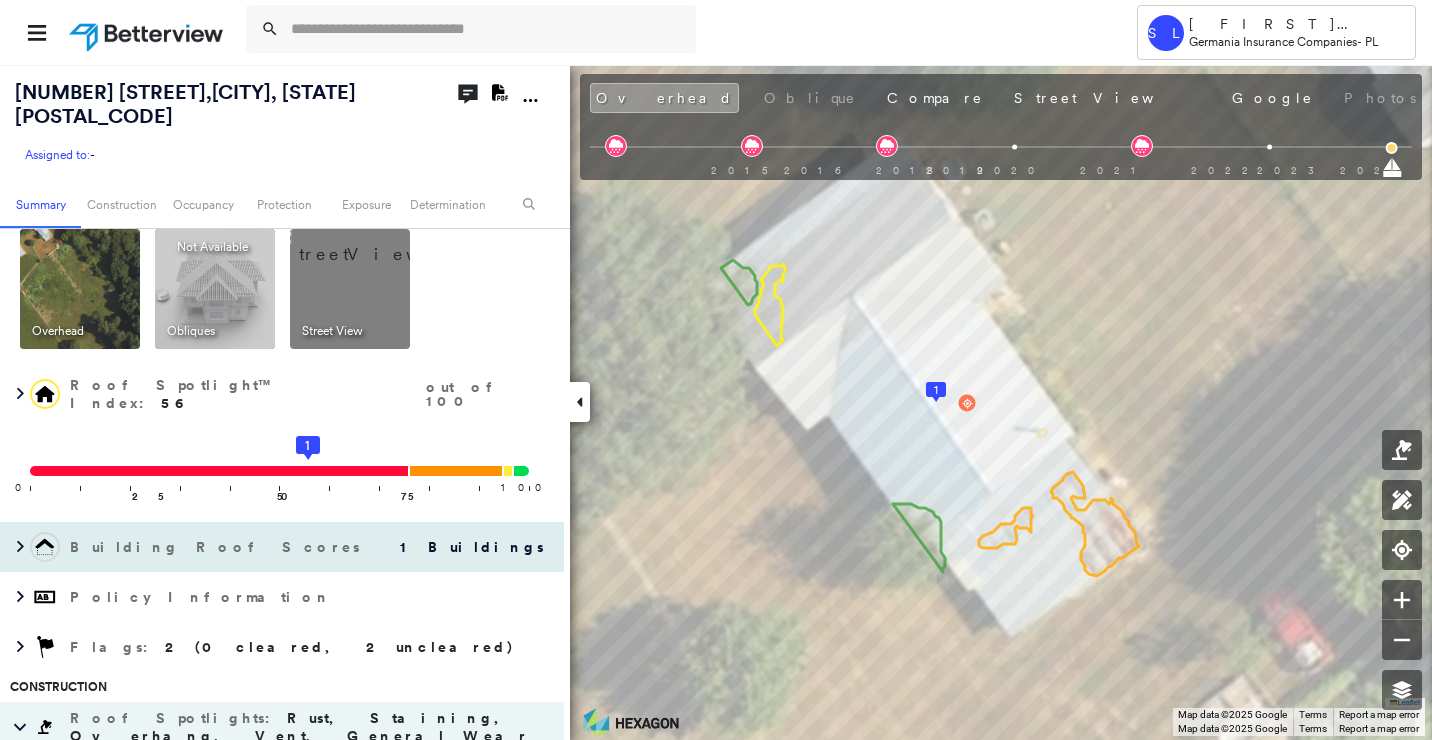scroll, scrollTop: 0, scrollLeft: 0, axis: both 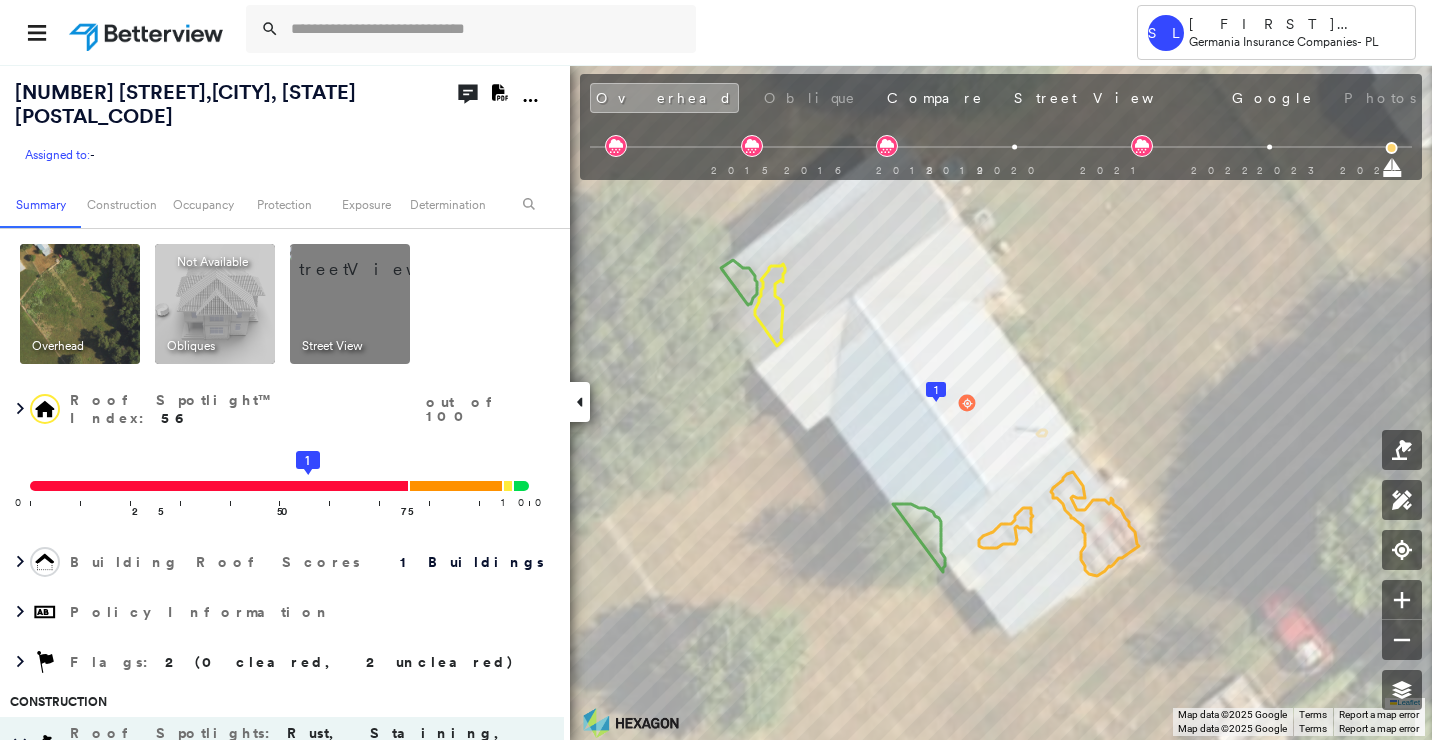 click 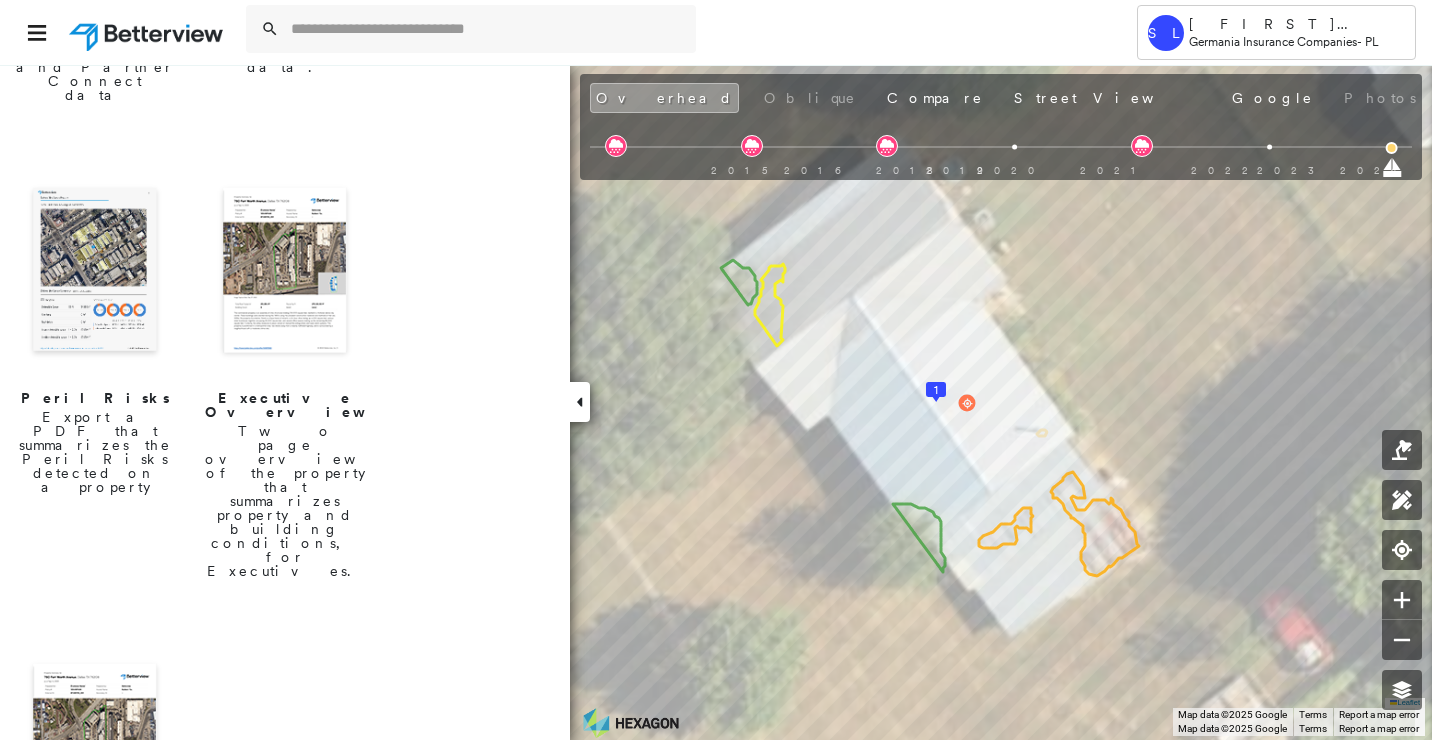 scroll, scrollTop: 652, scrollLeft: 0, axis: vertical 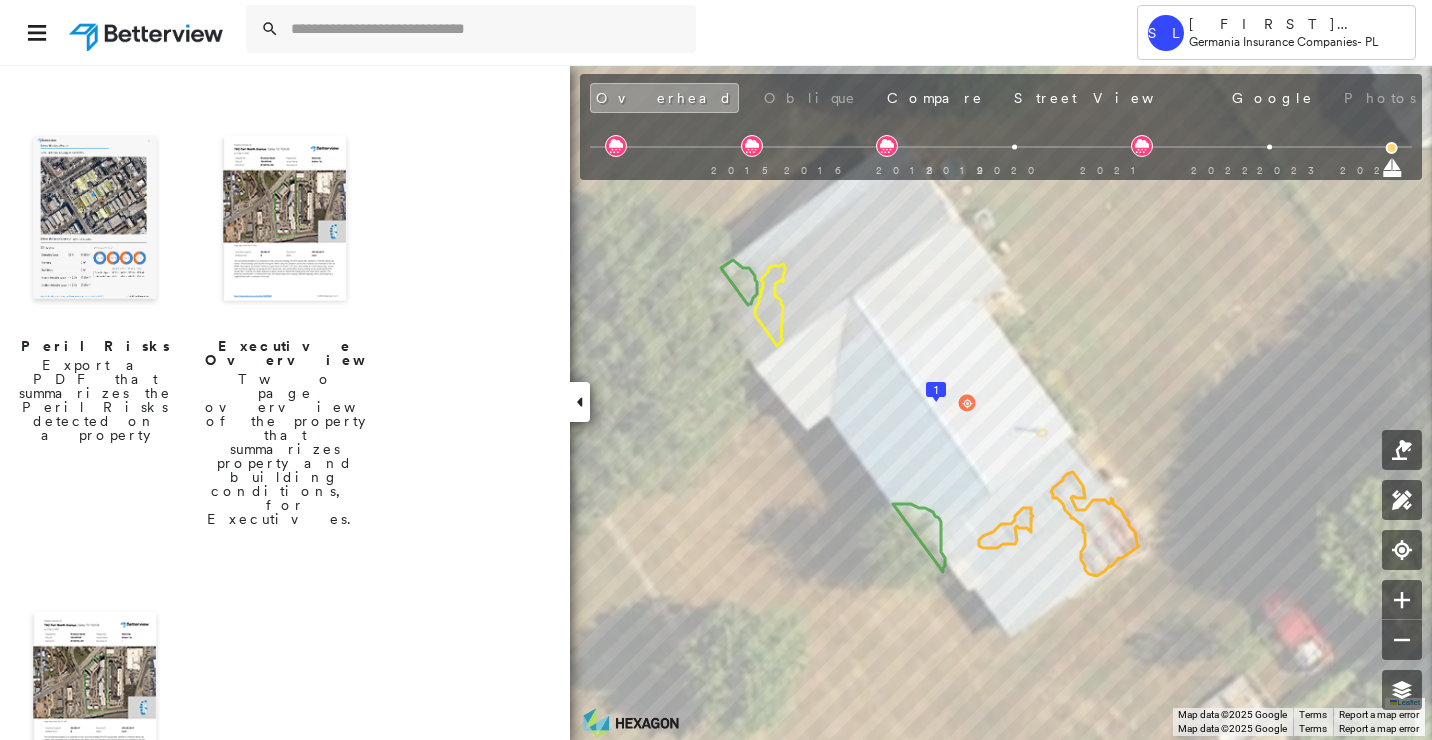 click at bounding box center [95, 696] 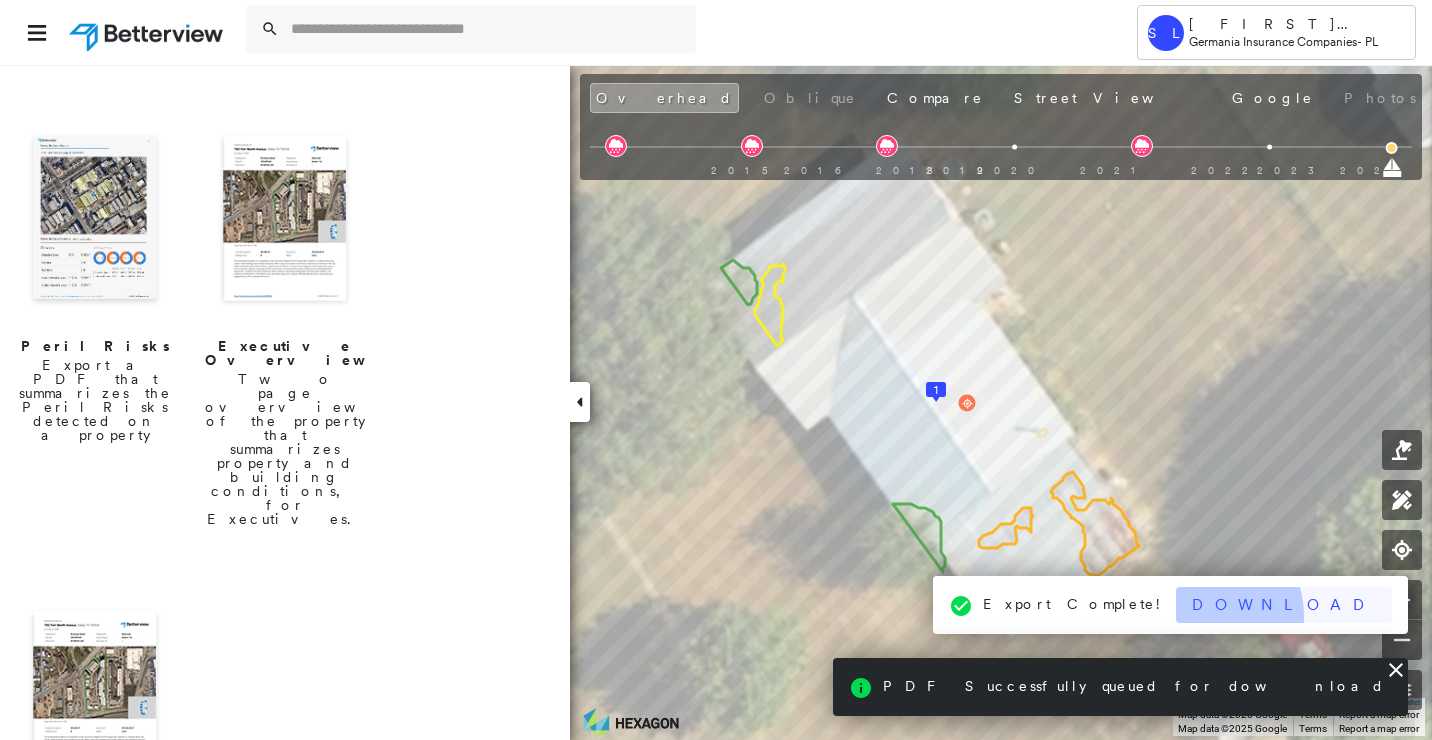 click on "Download" at bounding box center [1284, 605] 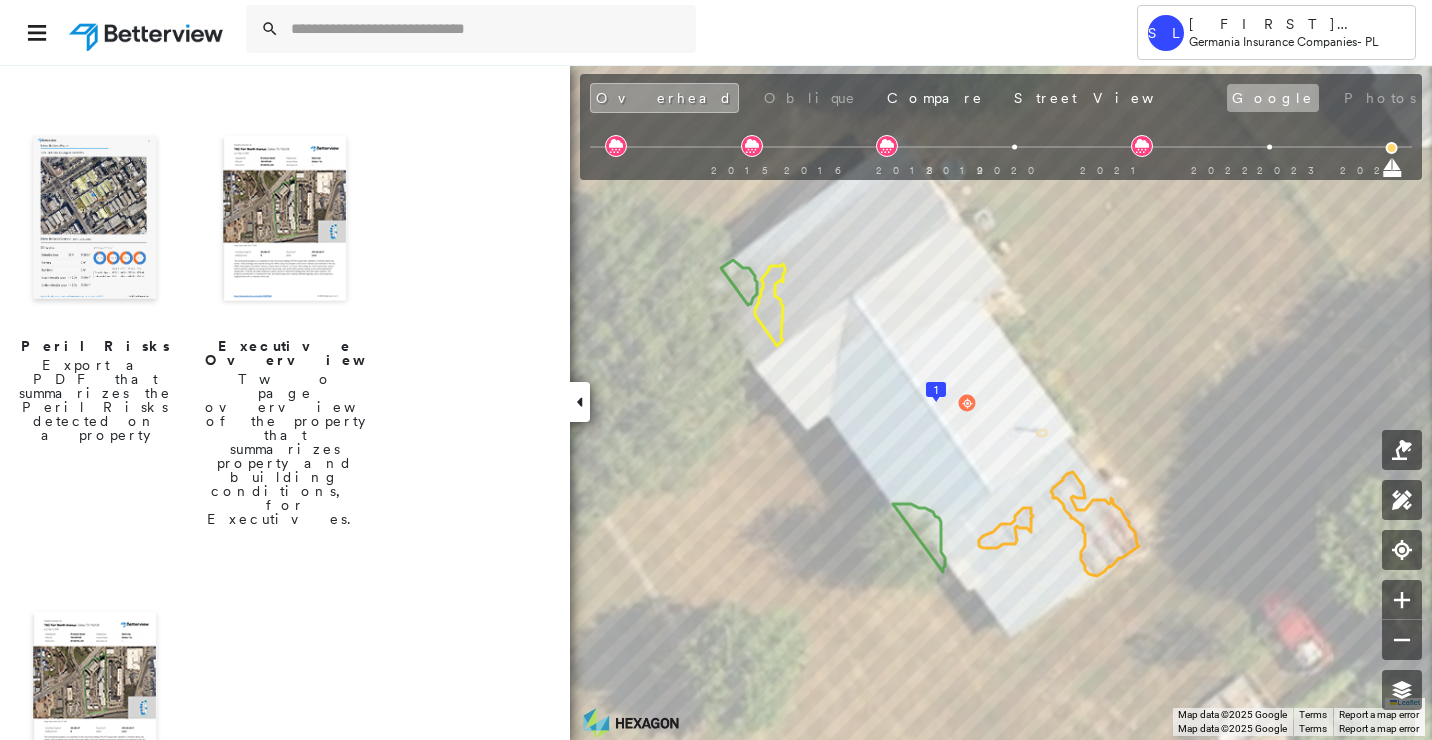 click on "Google" at bounding box center [1273, 98] 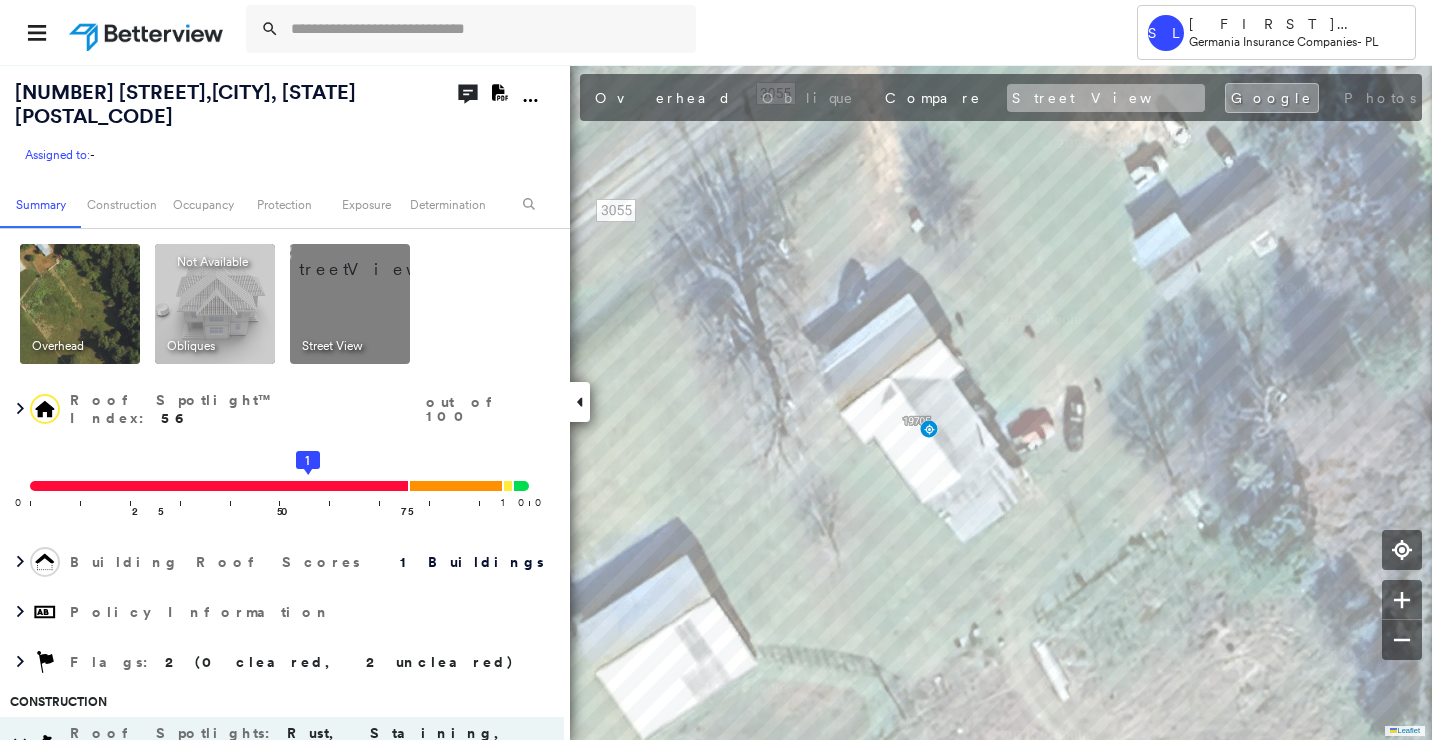 click on "Street View" at bounding box center (1106, 98) 